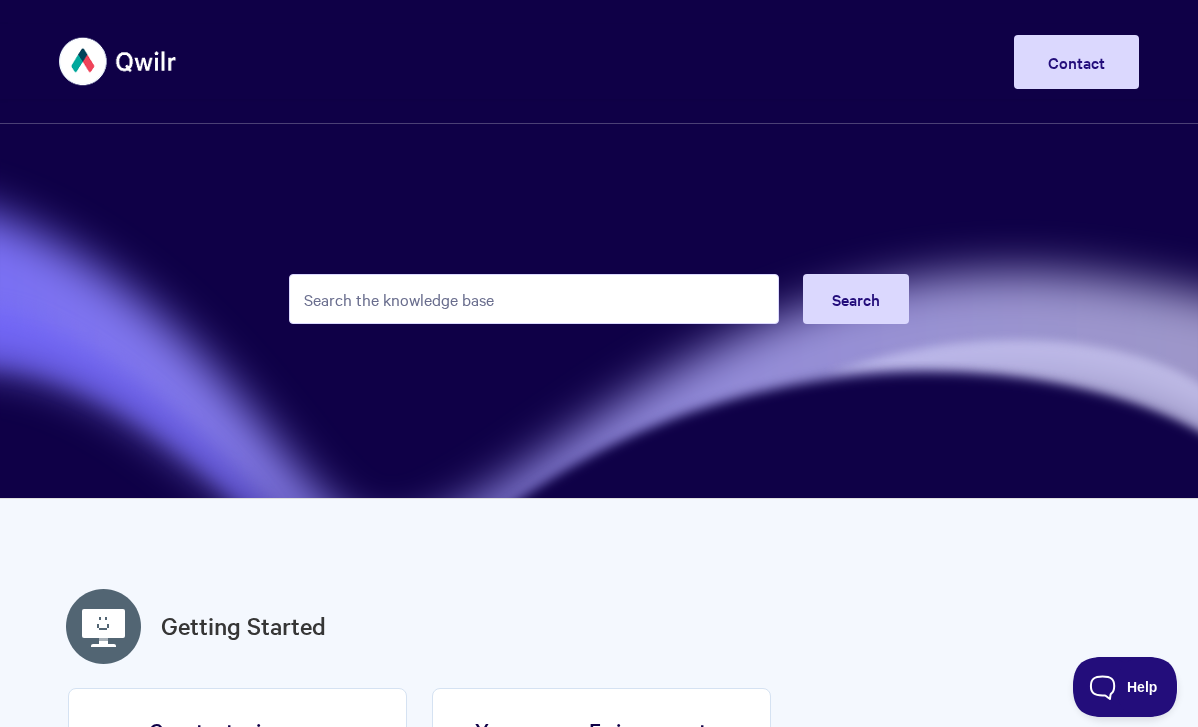 scroll, scrollTop: 0, scrollLeft: 0, axis: both 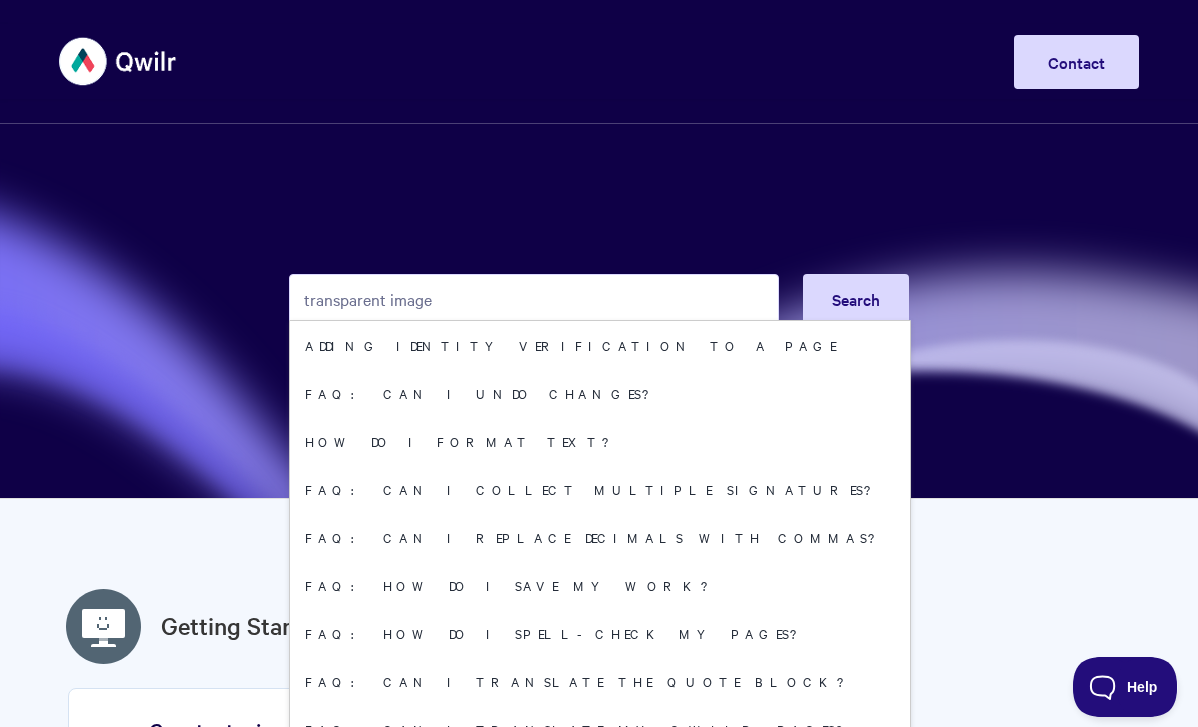 type on "transparent image" 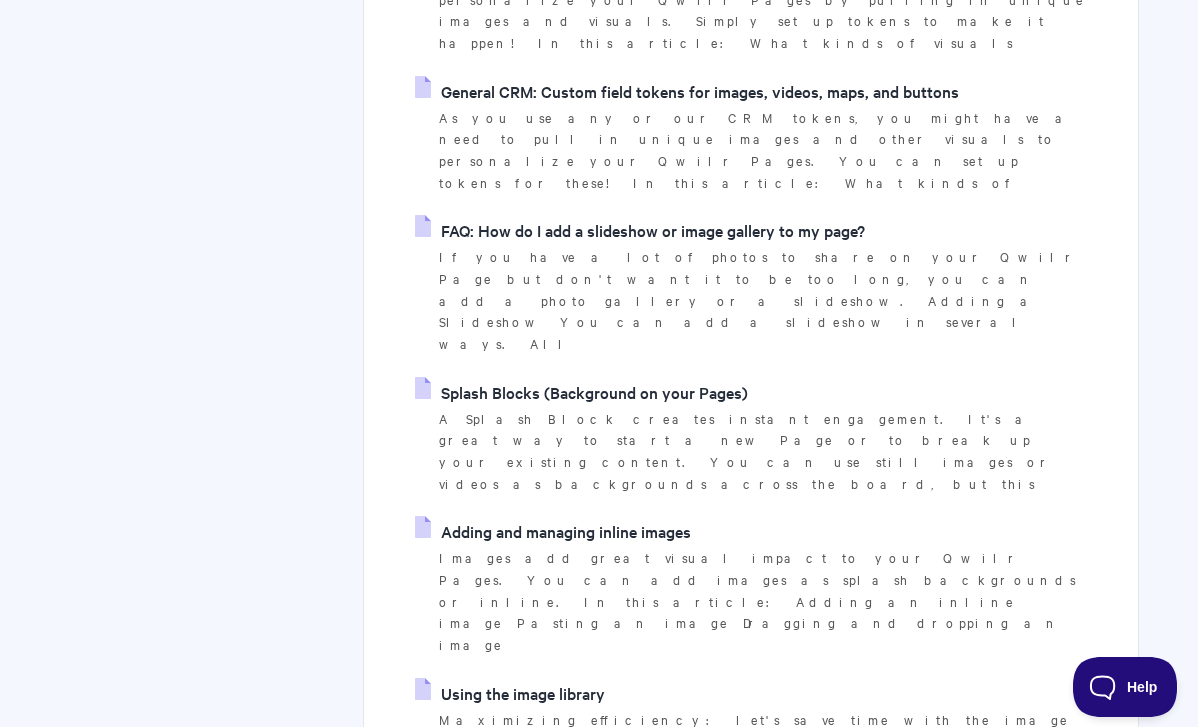 scroll, scrollTop: 511, scrollLeft: 0, axis: vertical 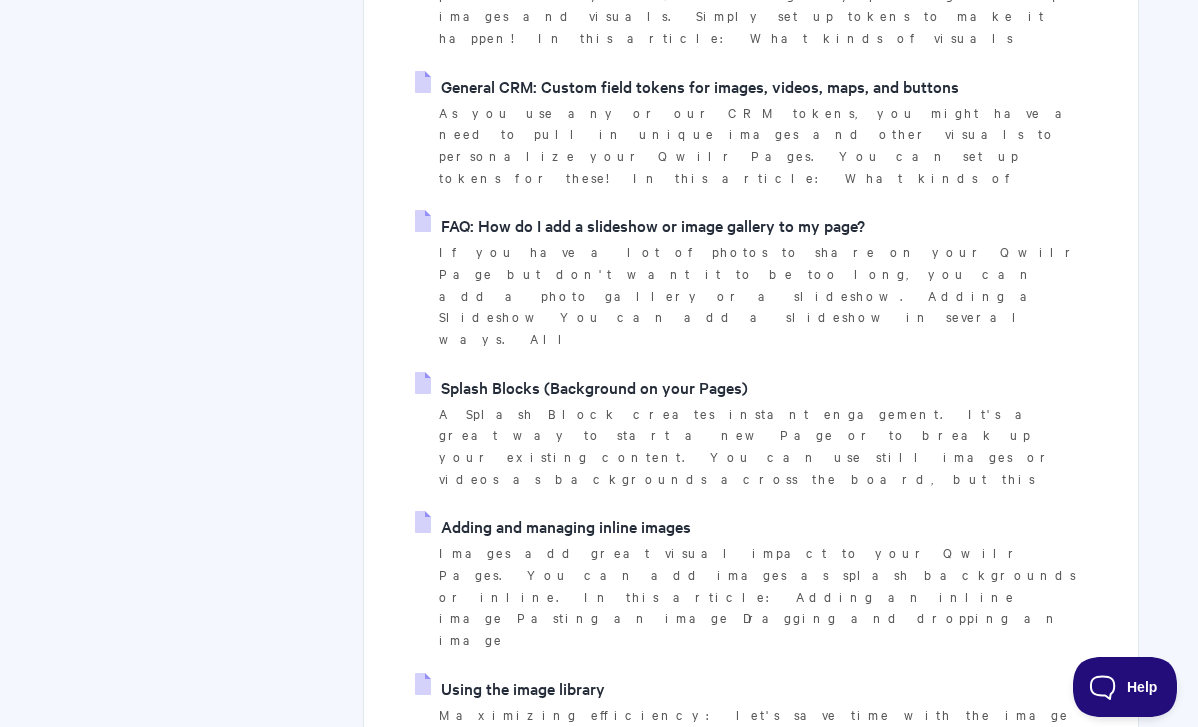 click on "Adding and managing inline images" at bounding box center [553, 526] 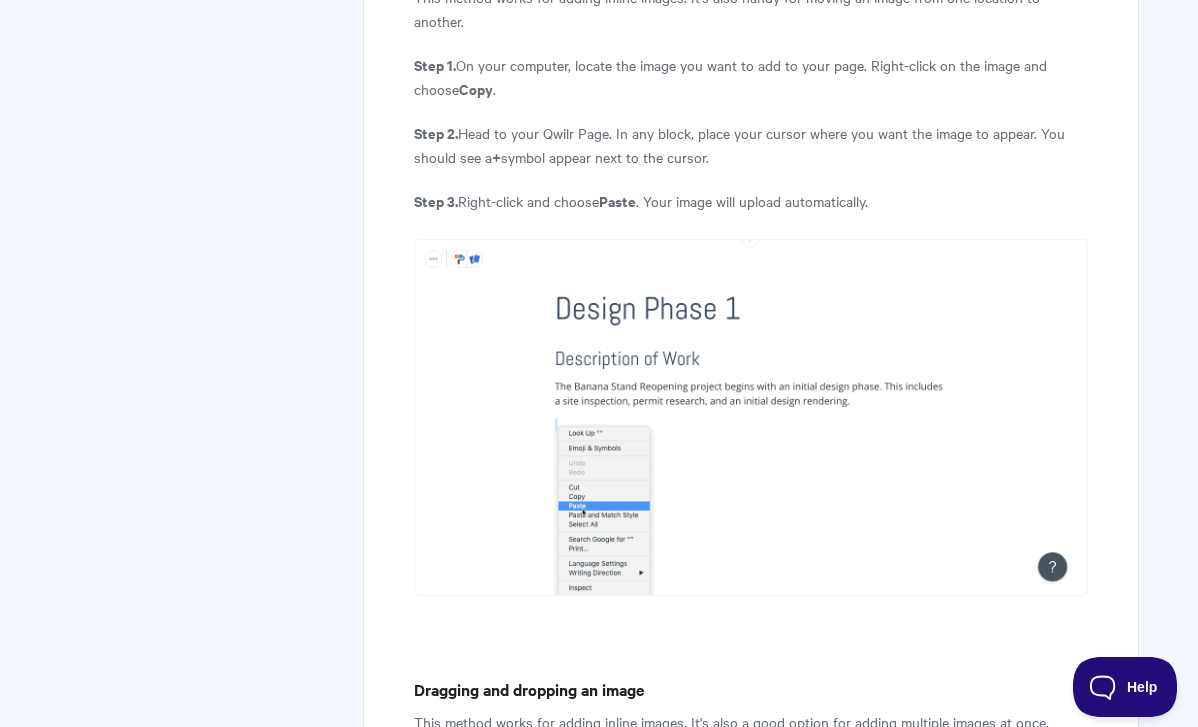 scroll, scrollTop: 4858, scrollLeft: 0, axis: vertical 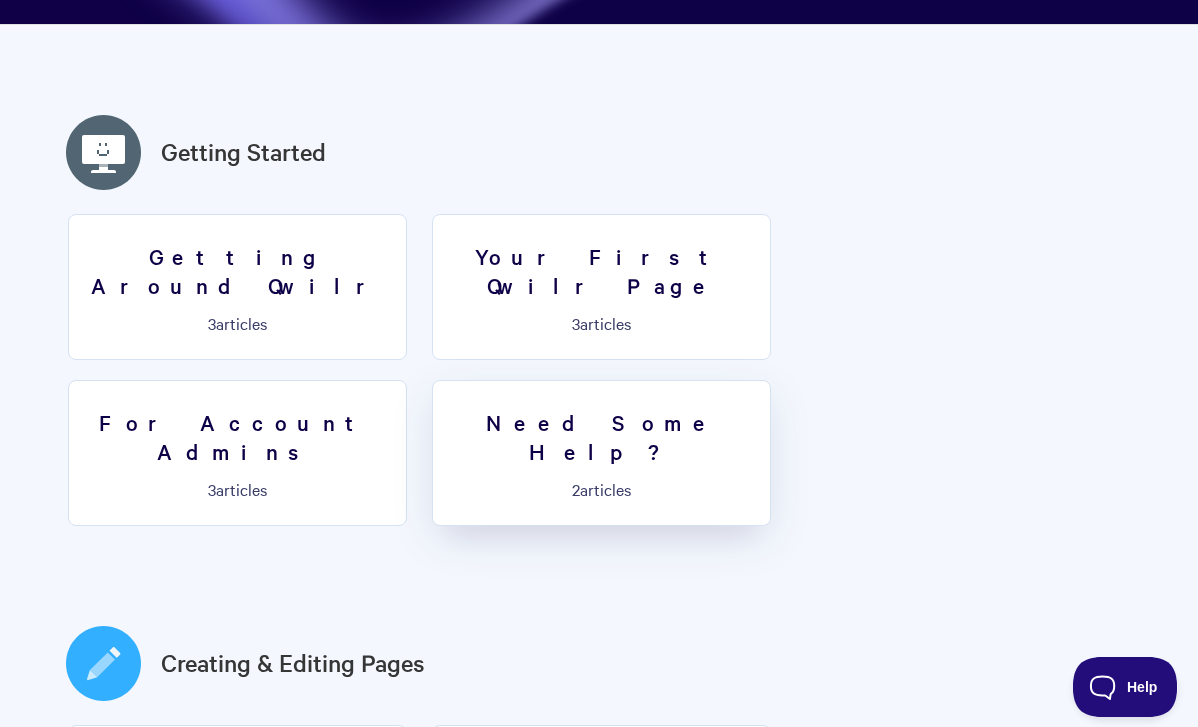 click on "Need Some Help?
2  articles" at bounding box center [601, 453] 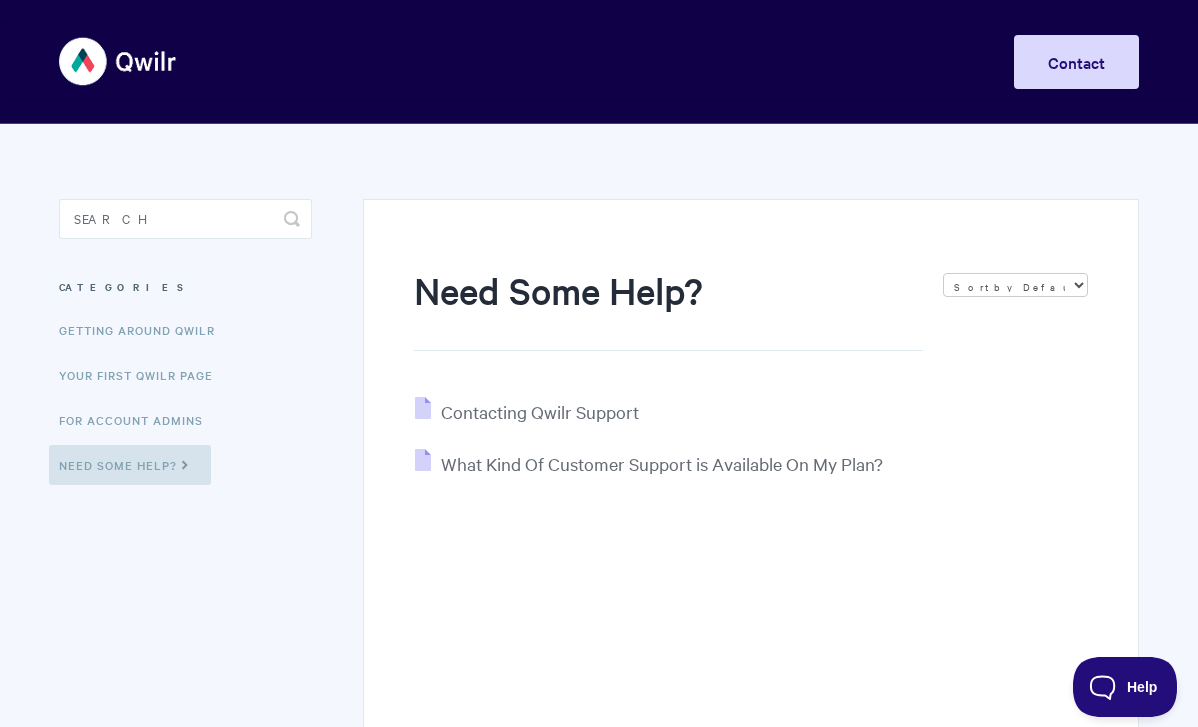 scroll, scrollTop: 0, scrollLeft: 0, axis: both 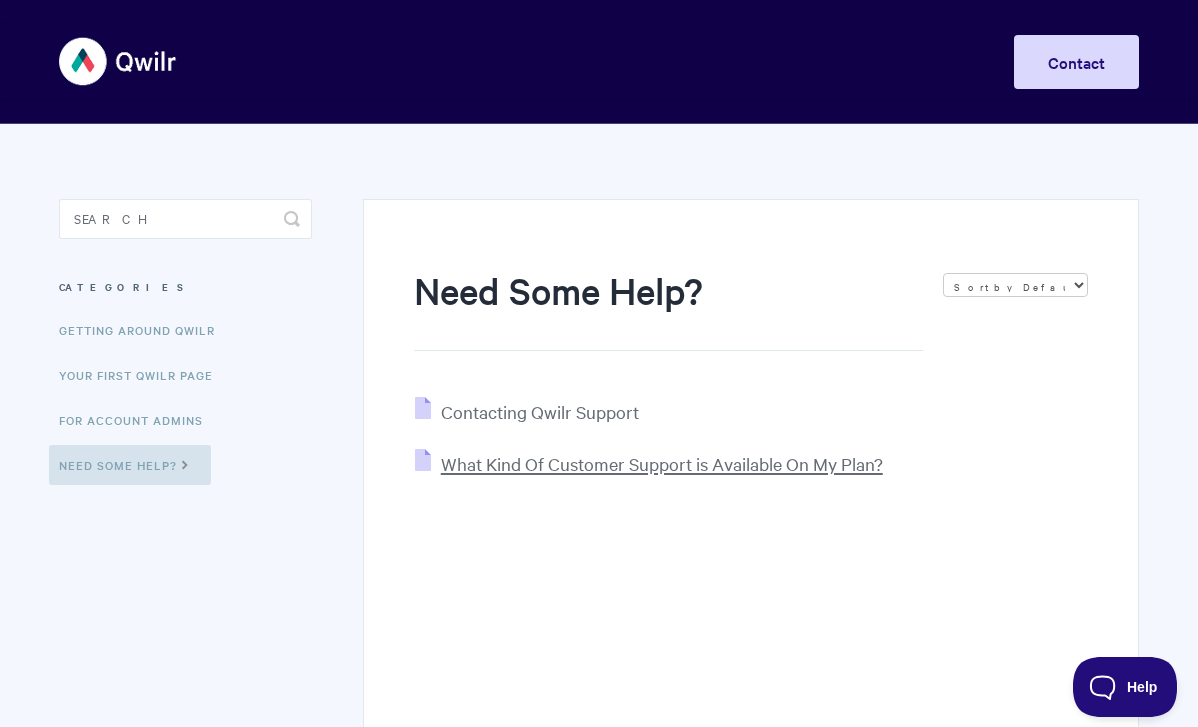 click on "What Kind Of Customer Support is Available On My Plan?" at bounding box center [662, 463] 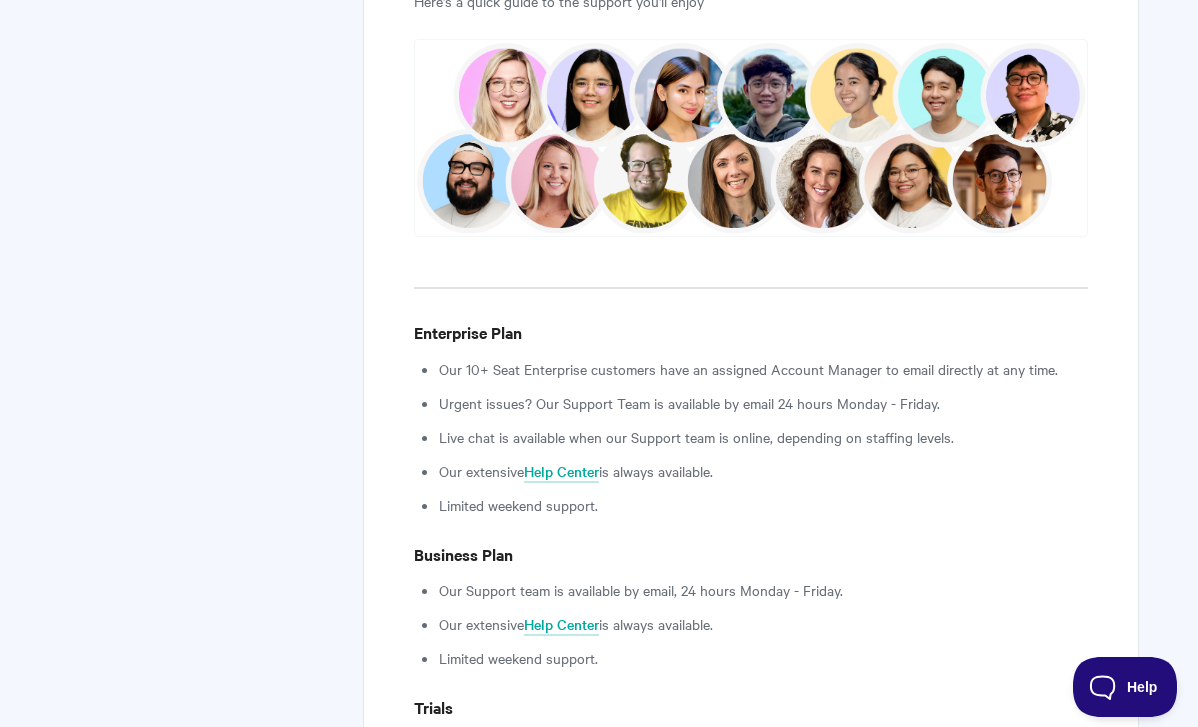 scroll, scrollTop: 138, scrollLeft: 0, axis: vertical 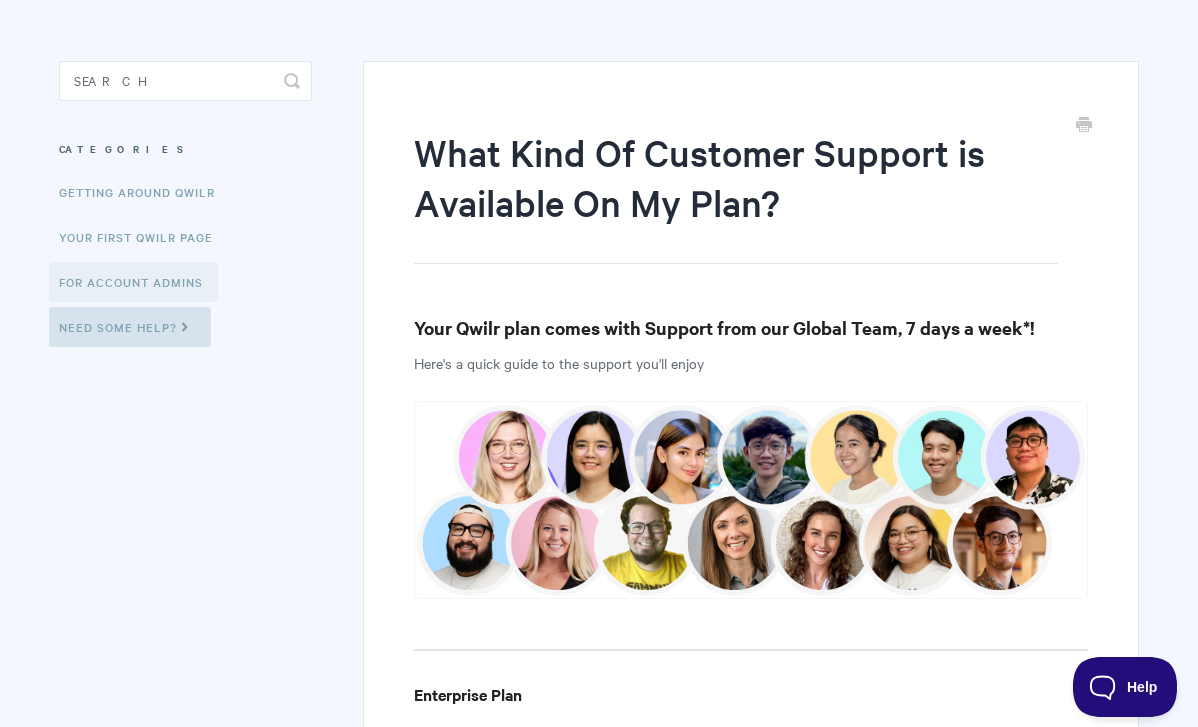 click on "For Account Admins" at bounding box center [133, 282] 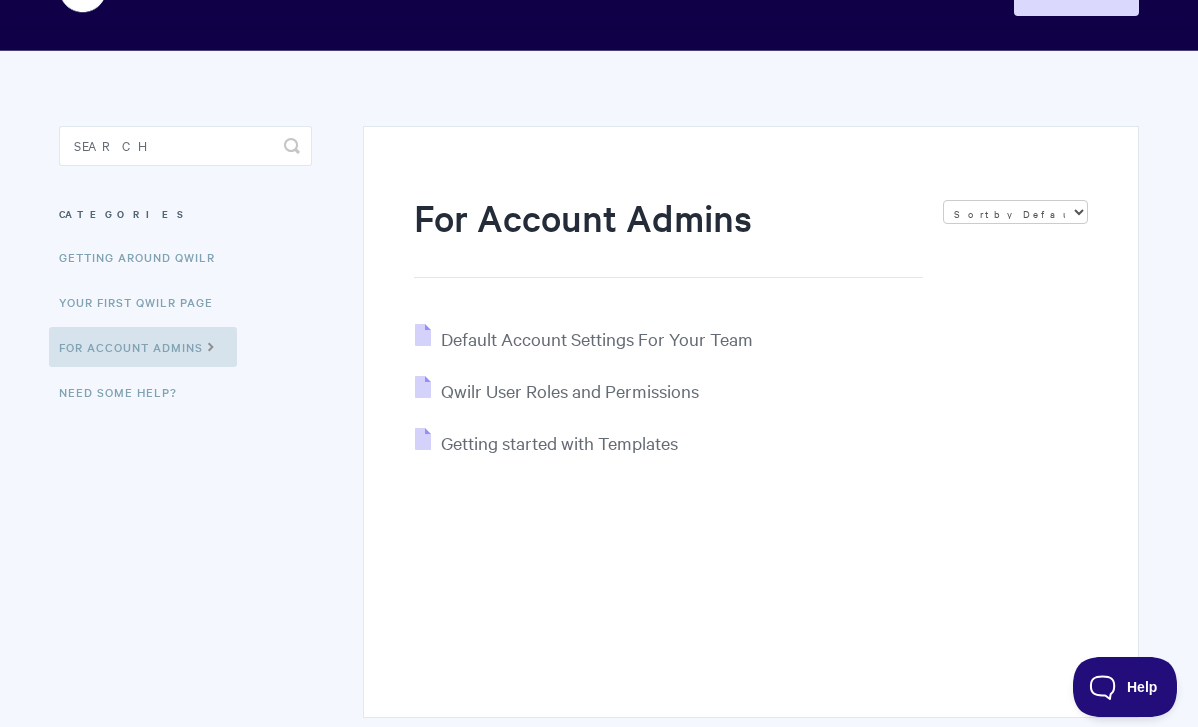 scroll, scrollTop: 4, scrollLeft: 0, axis: vertical 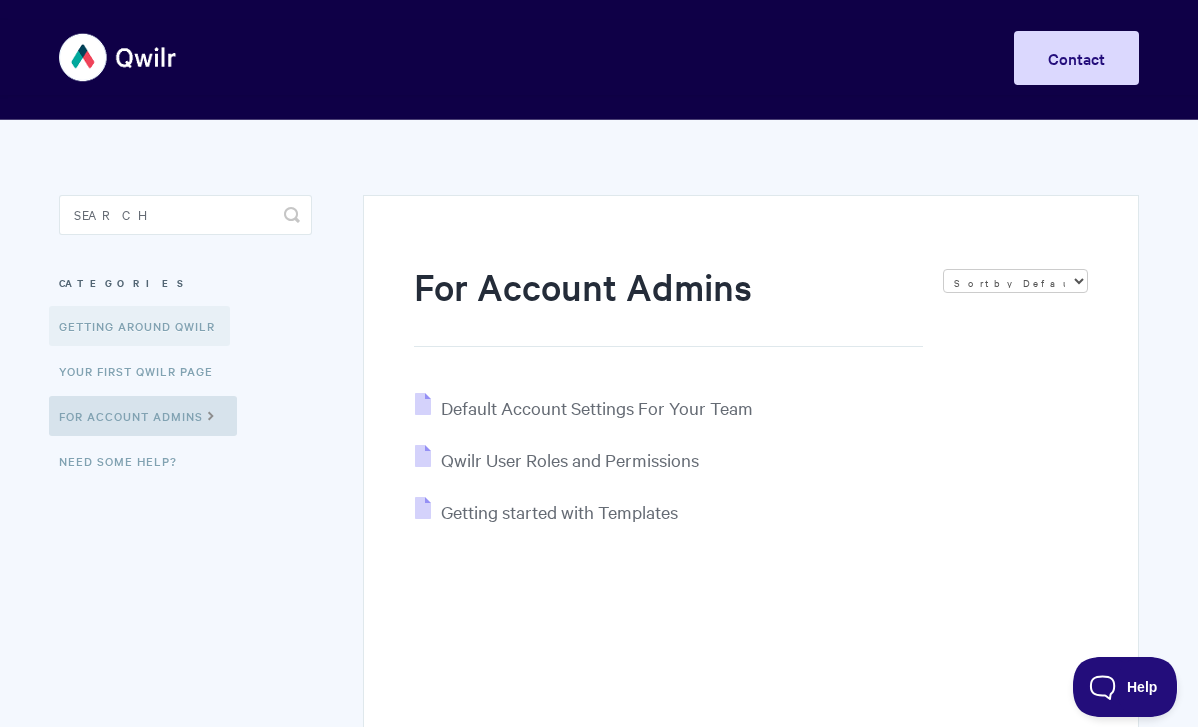 click on "Getting Around Qwilr" at bounding box center [139, 326] 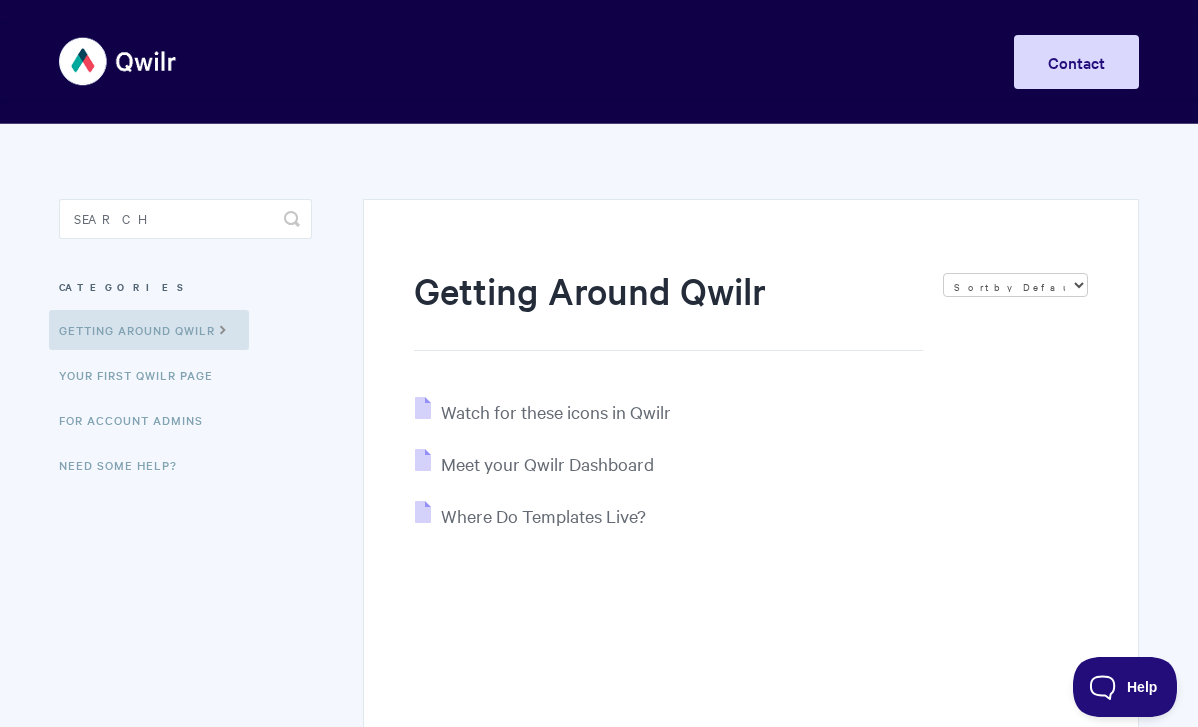 scroll, scrollTop: 0, scrollLeft: 0, axis: both 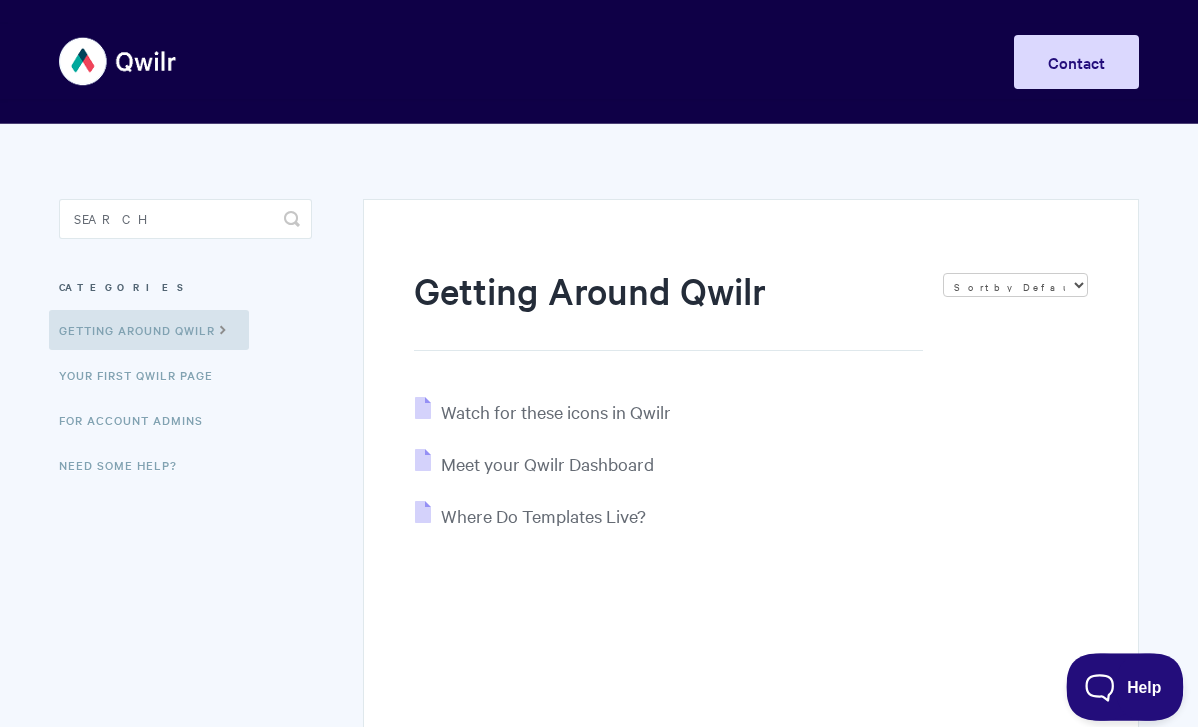 click on "Help" at bounding box center [1118, 683] 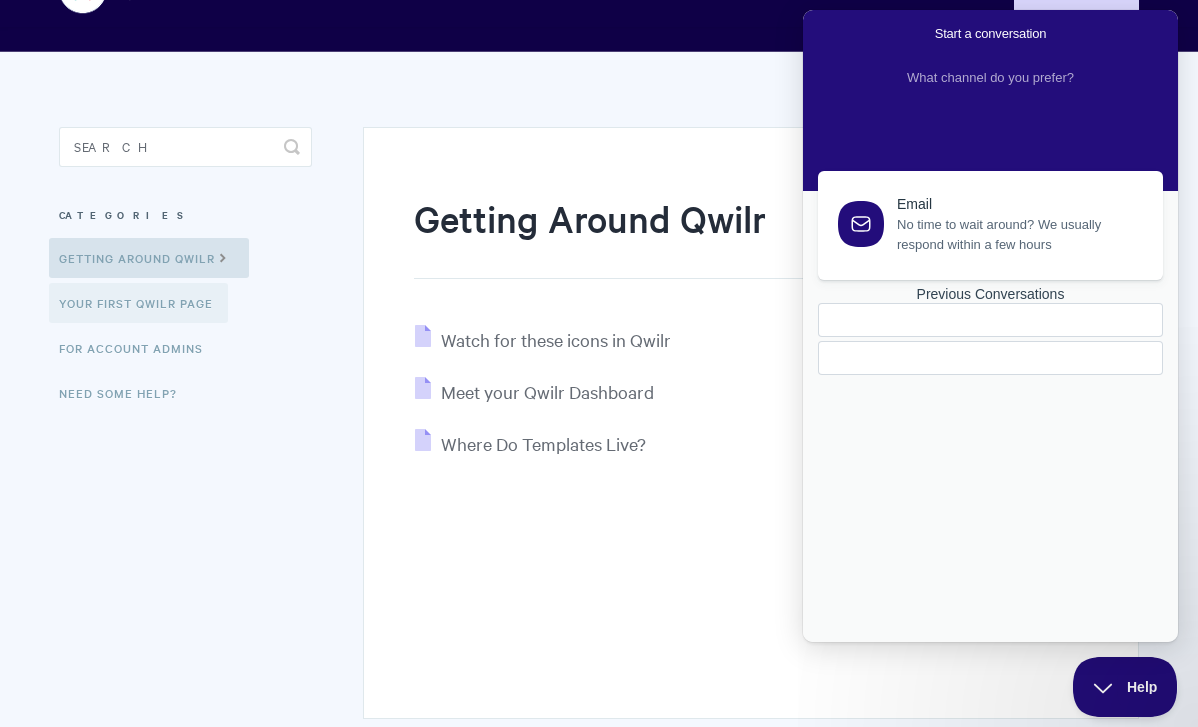 scroll, scrollTop: 73, scrollLeft: 0, axis: vertical 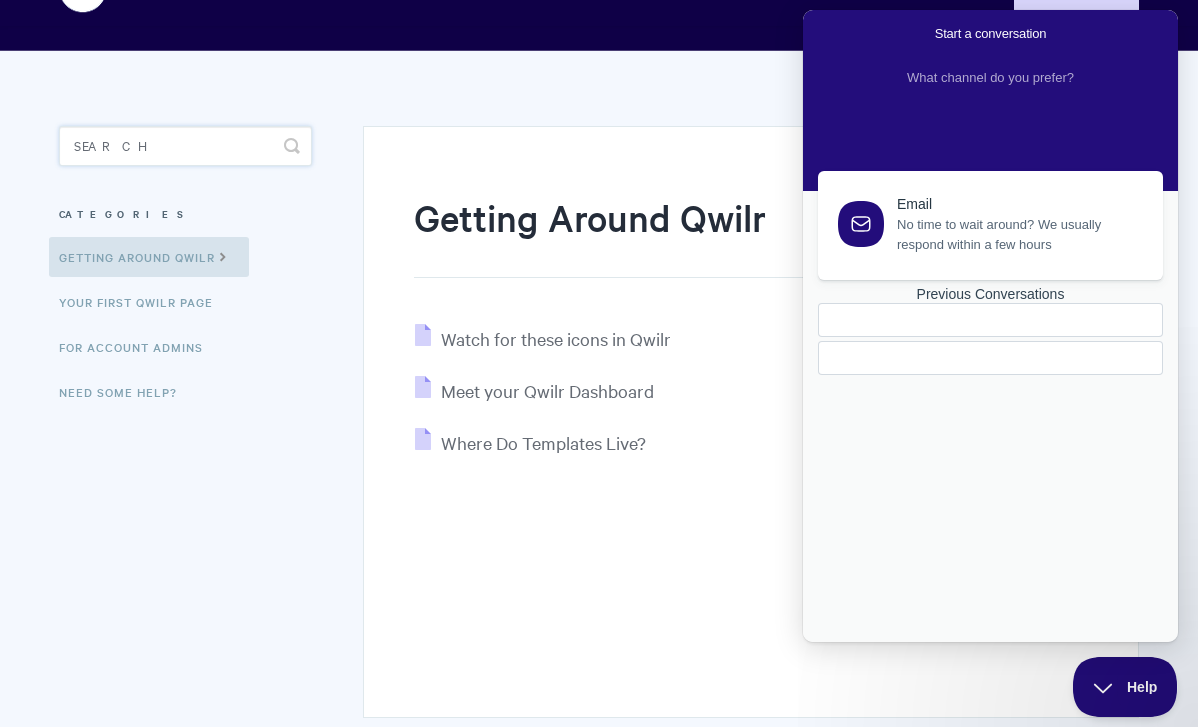 click at bounding box center [185, 146] 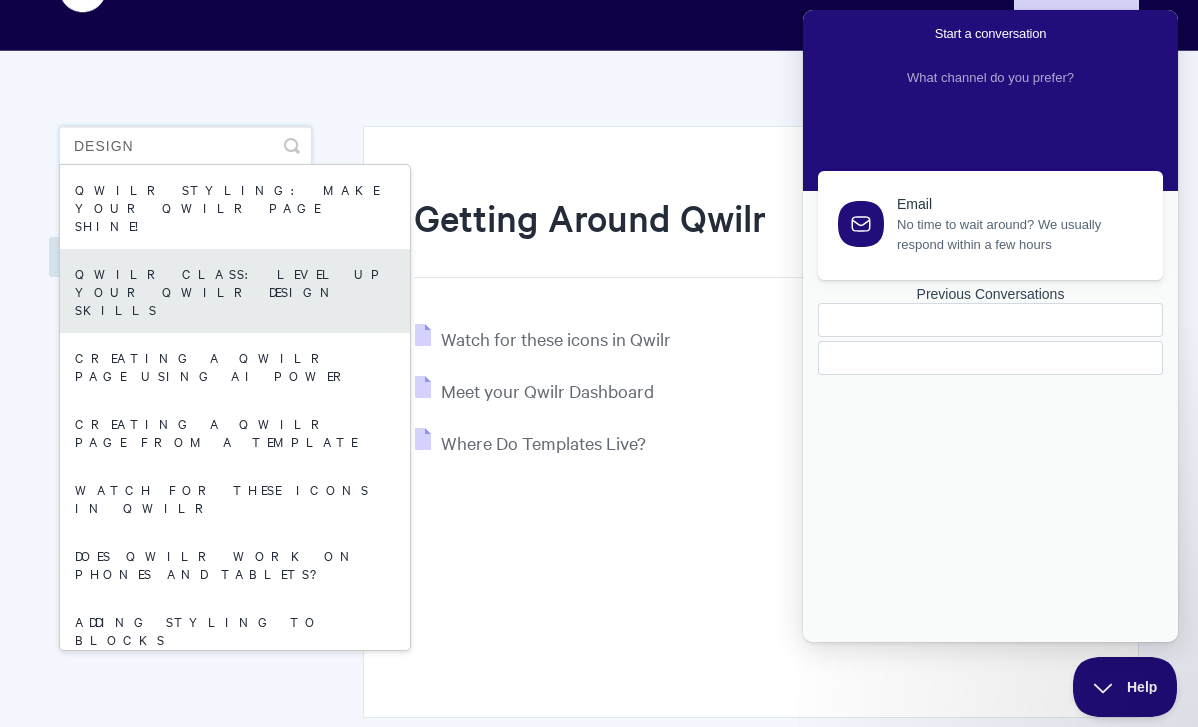 type on "design" 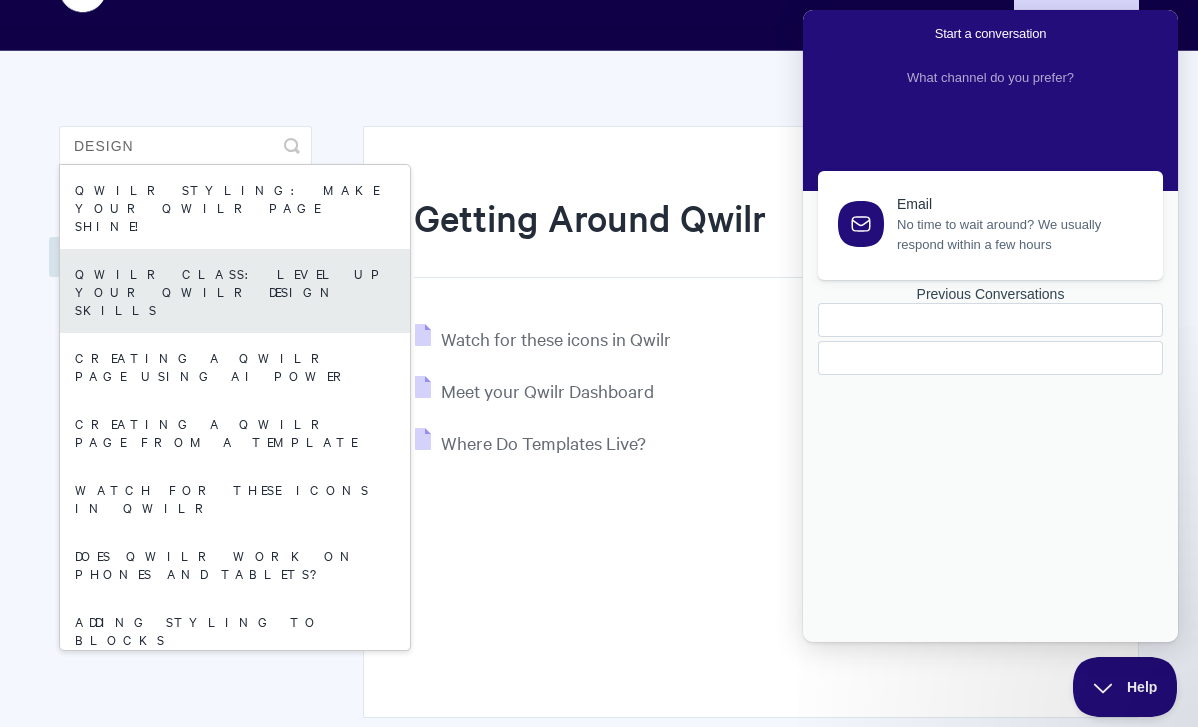 click on "Qwilr Class: Level Up Your Qwilr Design Skills" at bounding box center [235, 291] 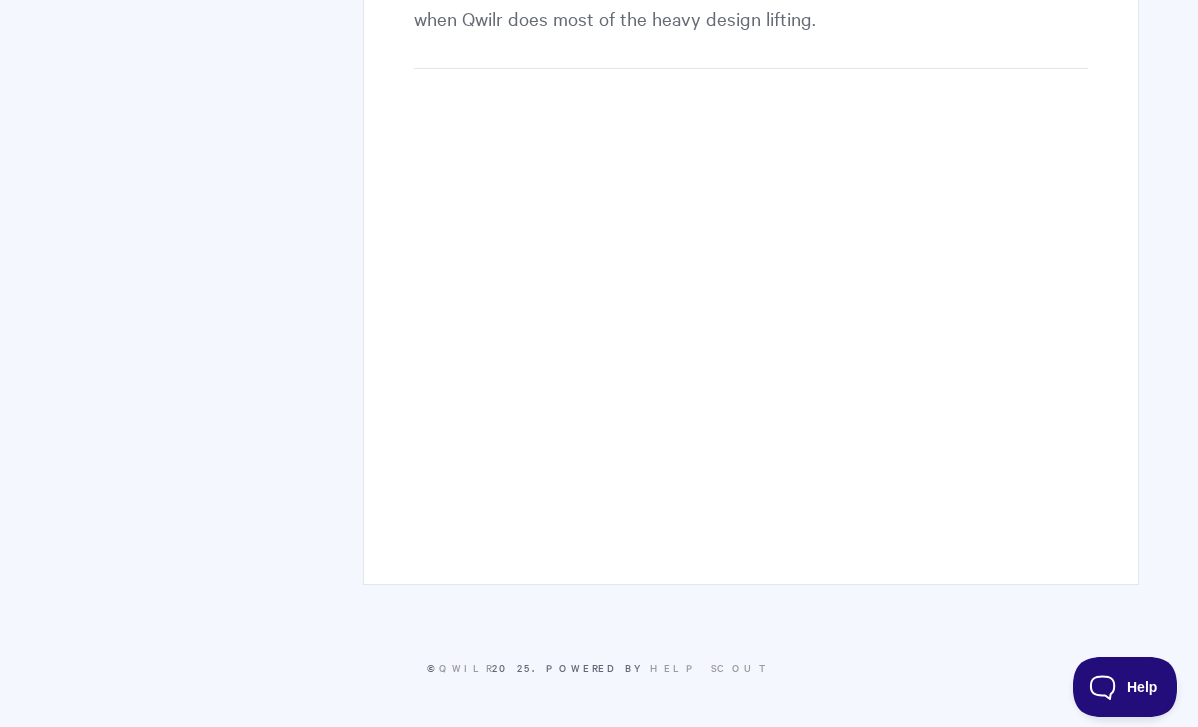 scroll, scrollTop: 126, scrollLeft: 0, axis: vertical 